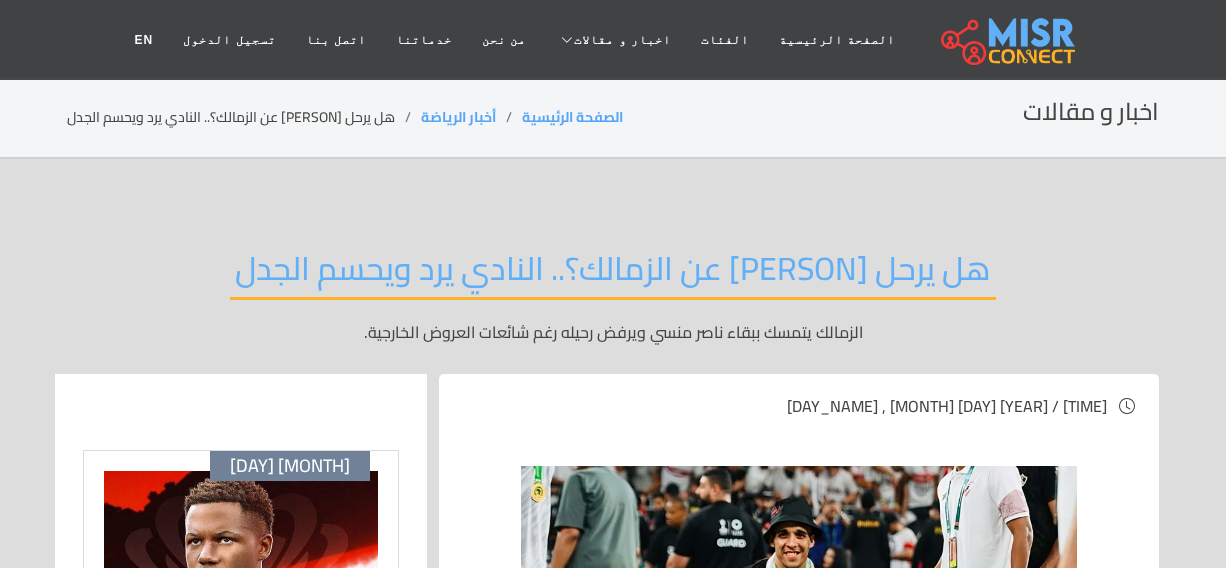 scroll, scrollTop: 0, scrollLeft: 0, axis: both 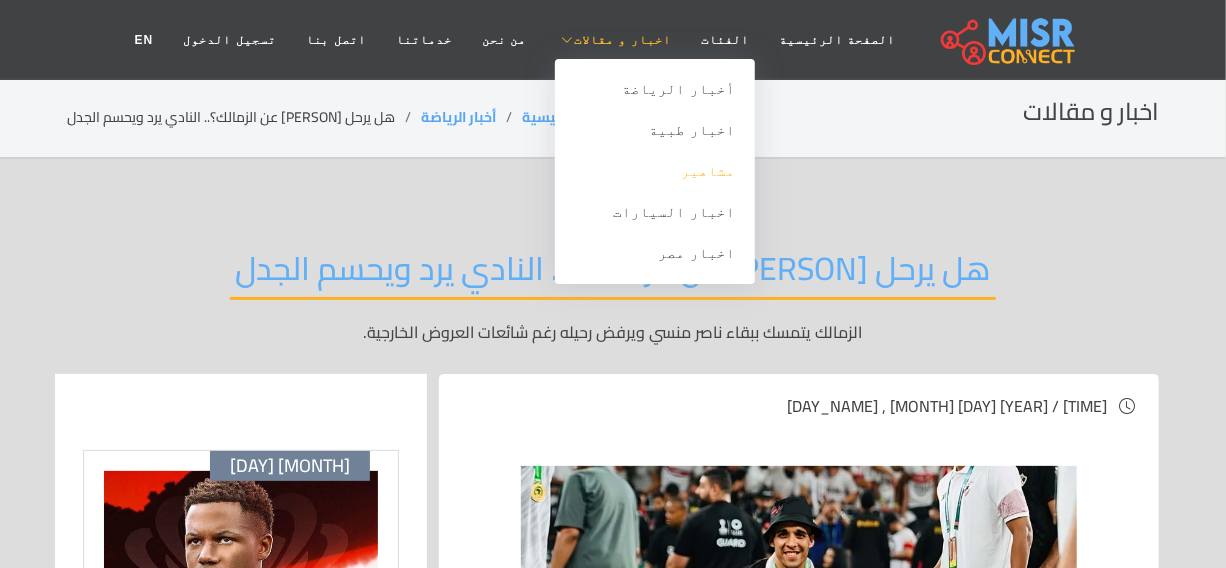 click on "مشاهير" at bounding box center [655, 171] 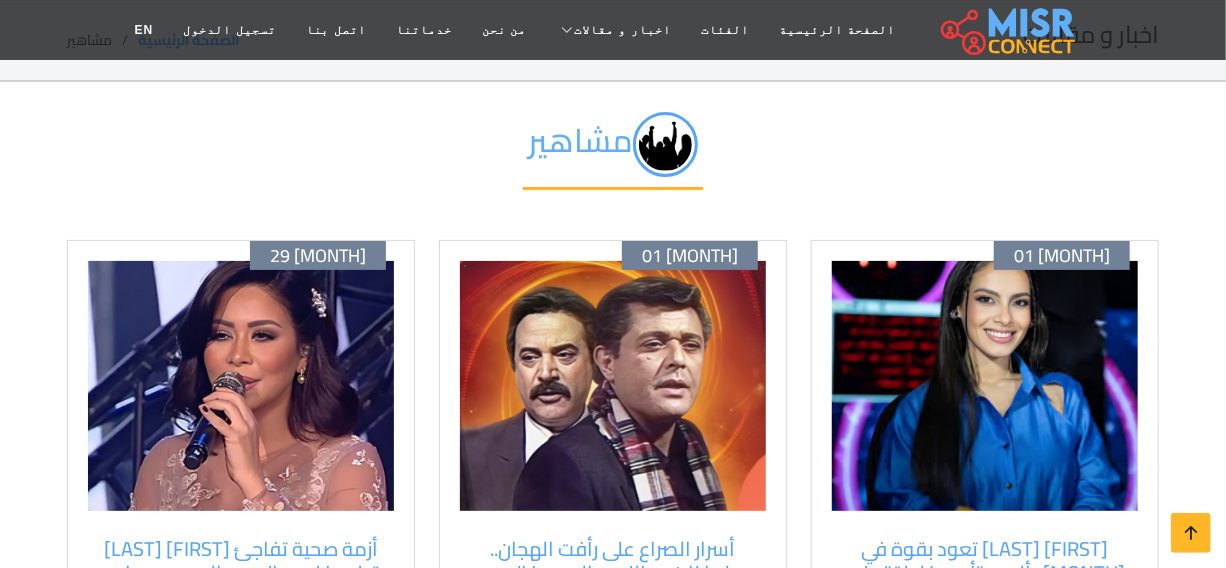 scroll, scrollTop: 181, scrollLeft: 0, axis: vertical 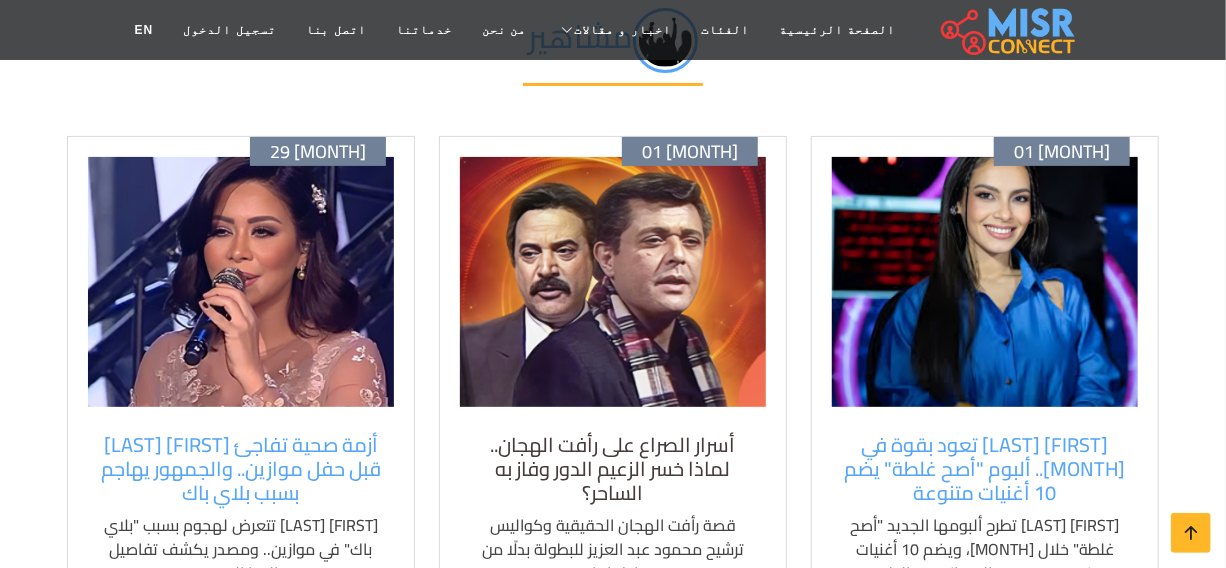 click on "أسرار الصراع على رأفت الهجان.. لماذا خسر الزعيم الدور وفاز به الساحر؟" at bounding box center [613, 469] 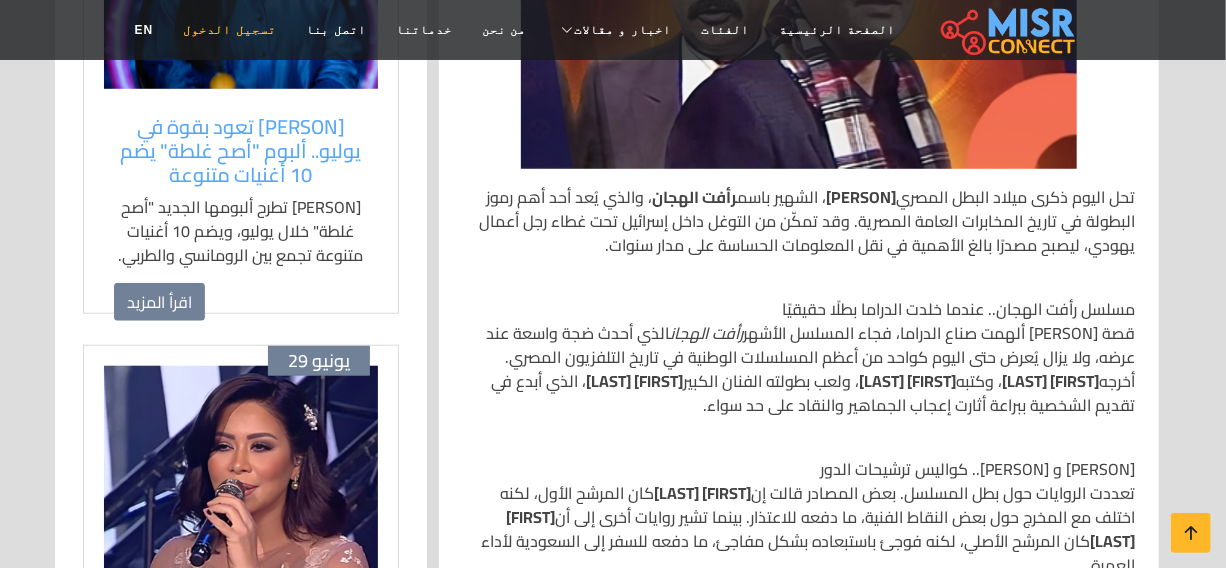 scroll, scrollTop: 727, scrollLeft: 0, axis: vertical 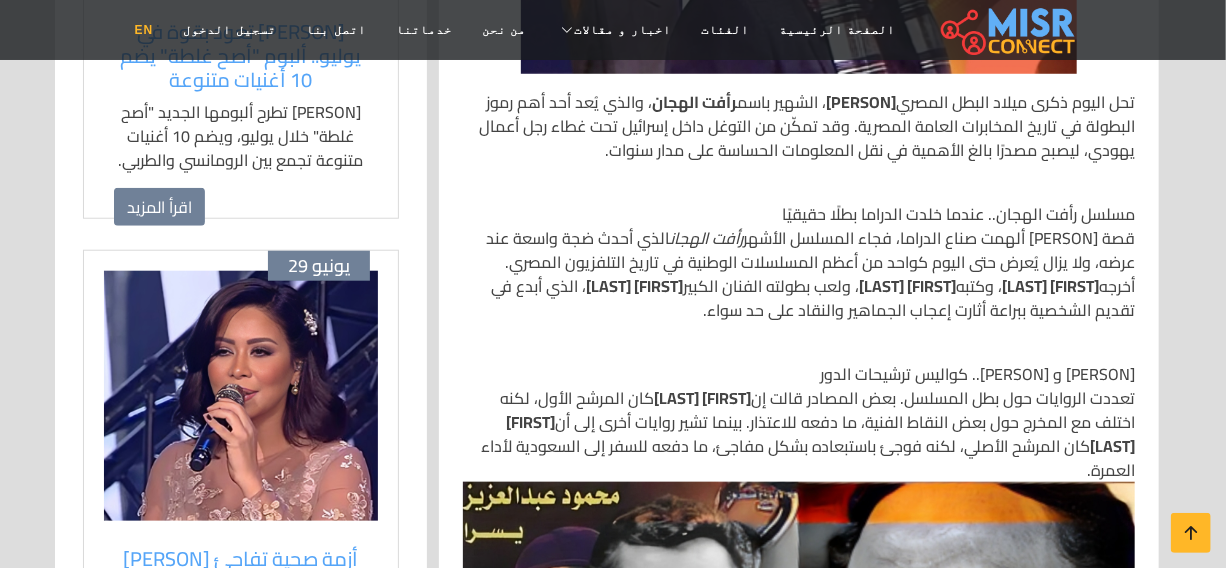 click on "EN" at bounding box center (144, 30) 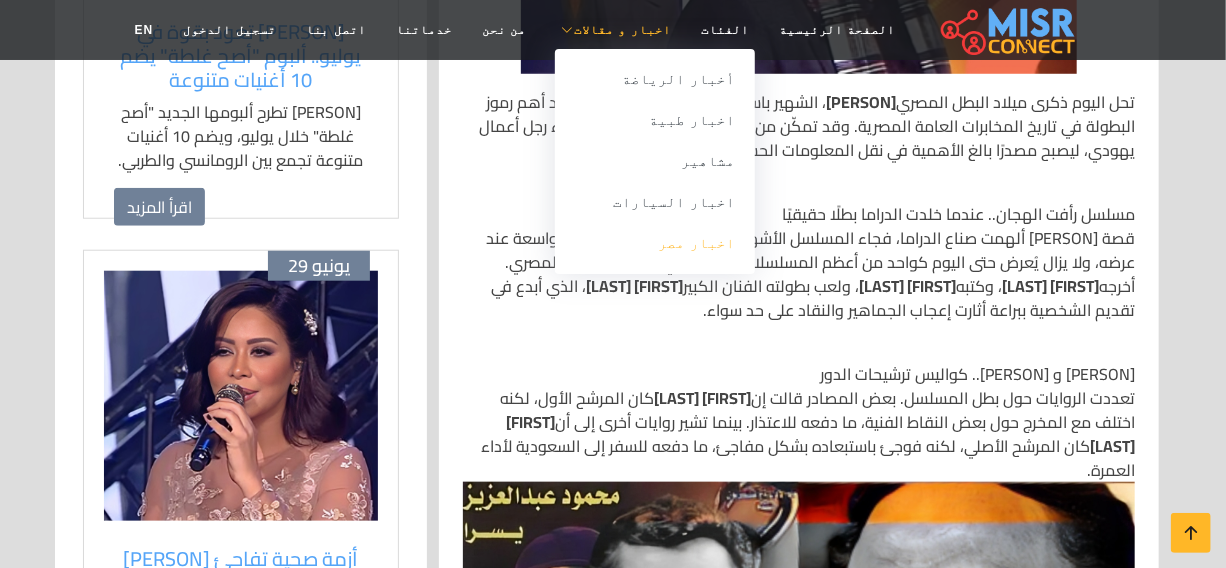 click on "اخبار مصر" at bounding box center [655, 243] 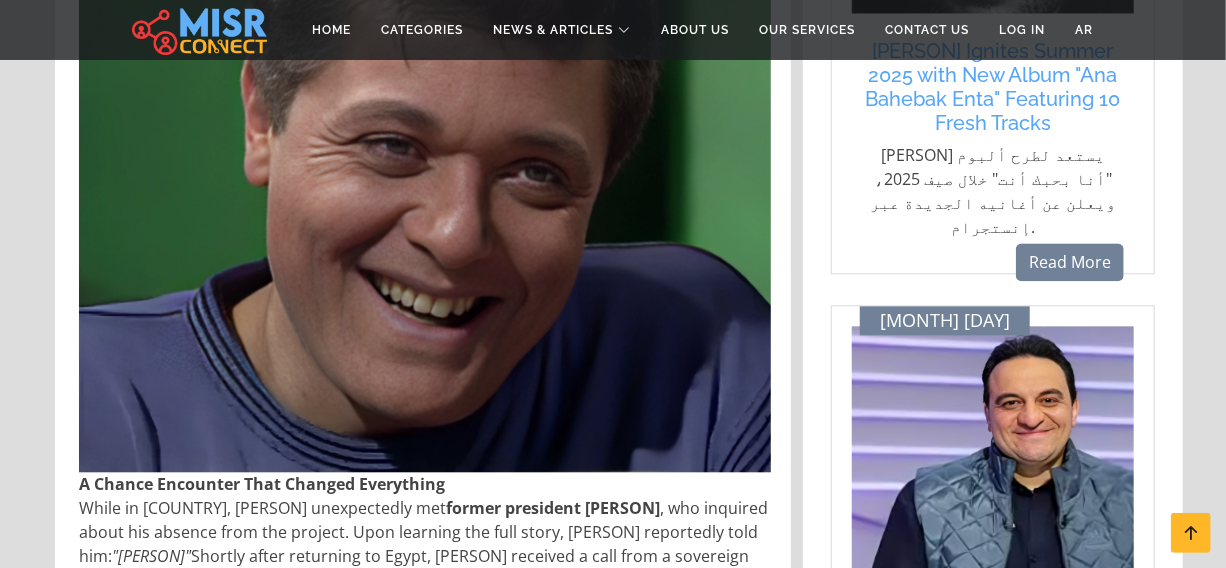 scroll, scrollTop: 2000, scrollLeft: 0, axis: vertical 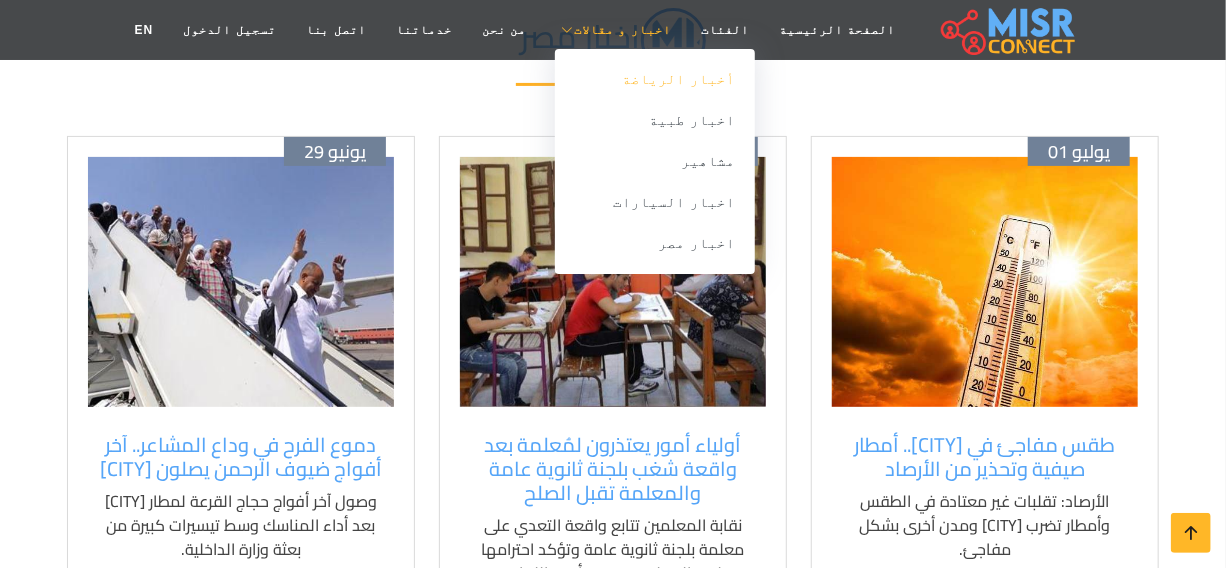 click on "أخبار الرياضة" at bounding box center (655, 79) 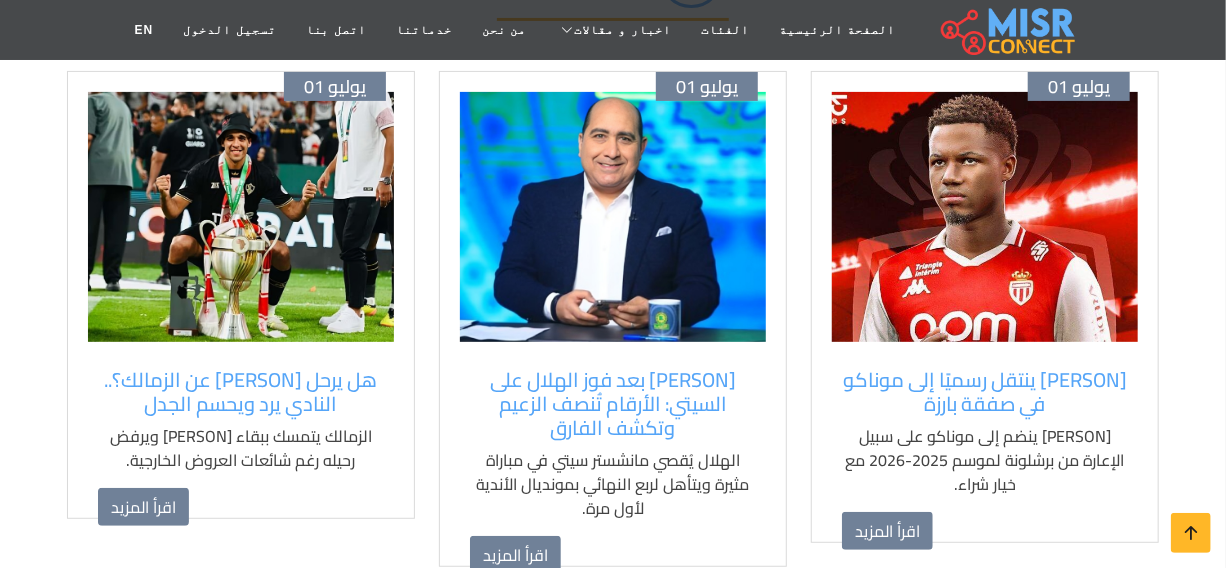scroll, scrollTop: 363, scrollLeft: 0, axis: vertical 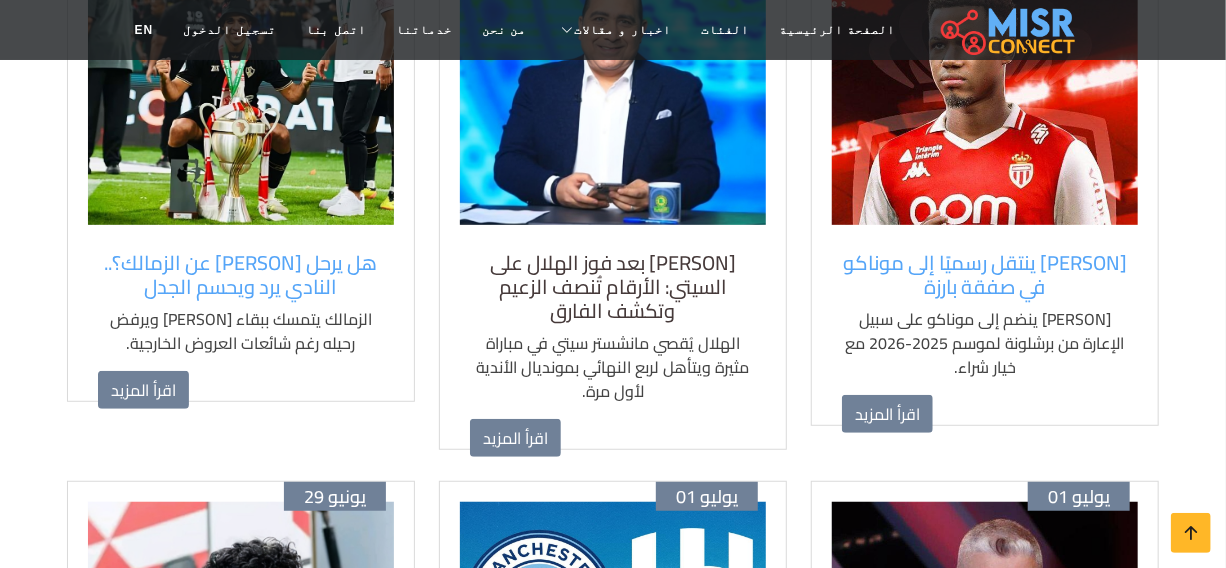 click on "مهيب عبد الهادي بعد فوز الهلال على السيتي: الأرقام تُنصف الزعيم وتكشف الفارق" at bounding box center [613, 287] 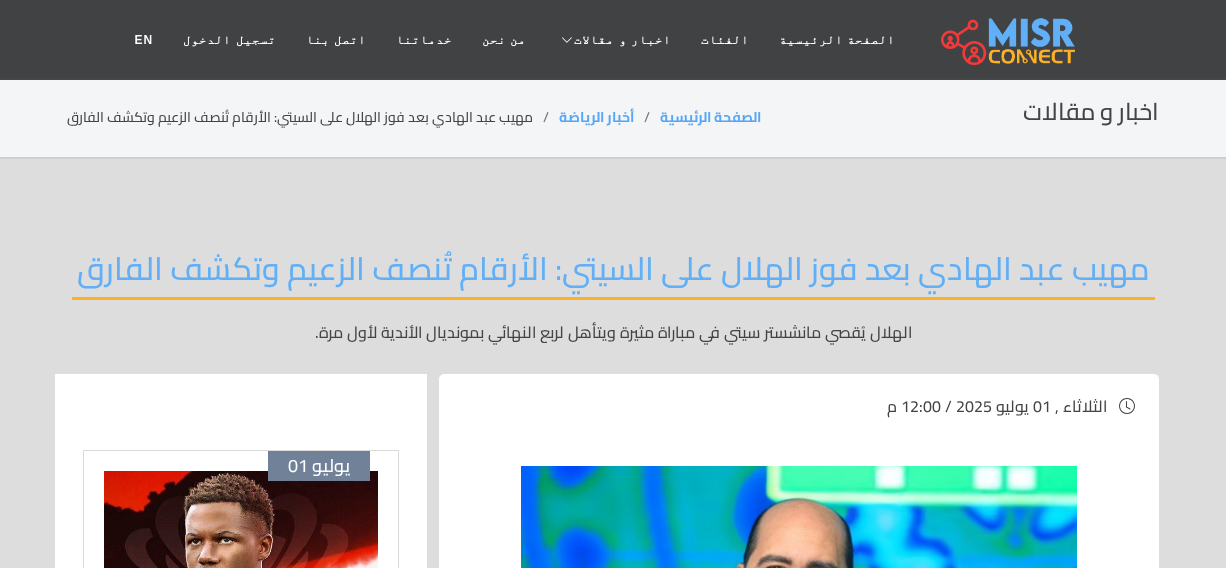 scroll, scrollTop: 0, scrollLeft: 0, axis: both 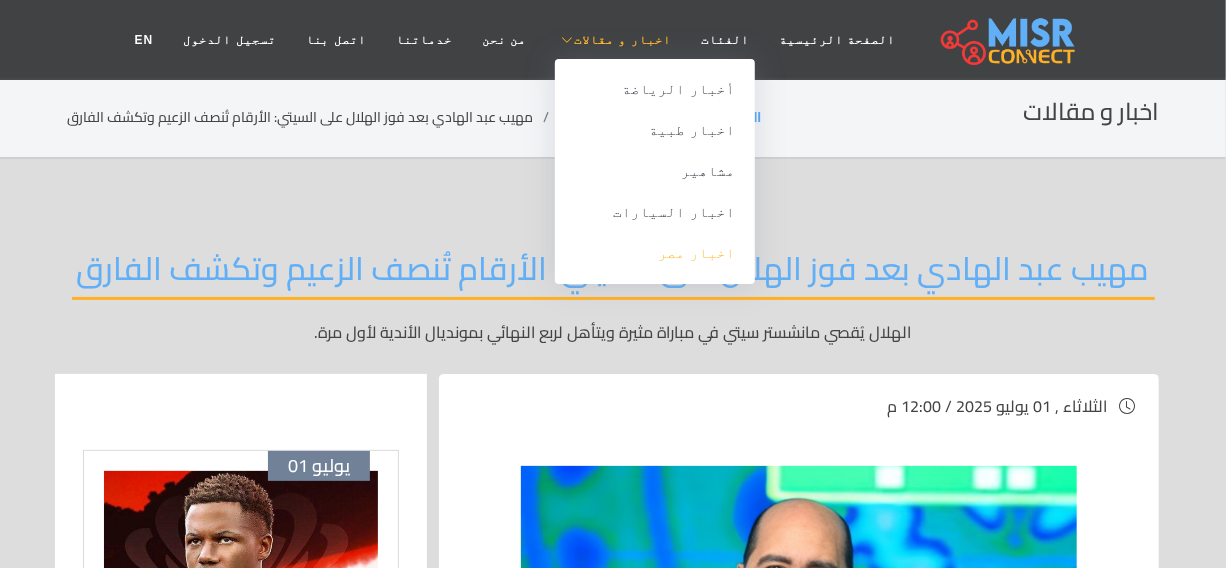 drag, startPoint x: 730, startPoint y: 253, endPoint x: 718, endPoint y: 243, distance: 15.6205 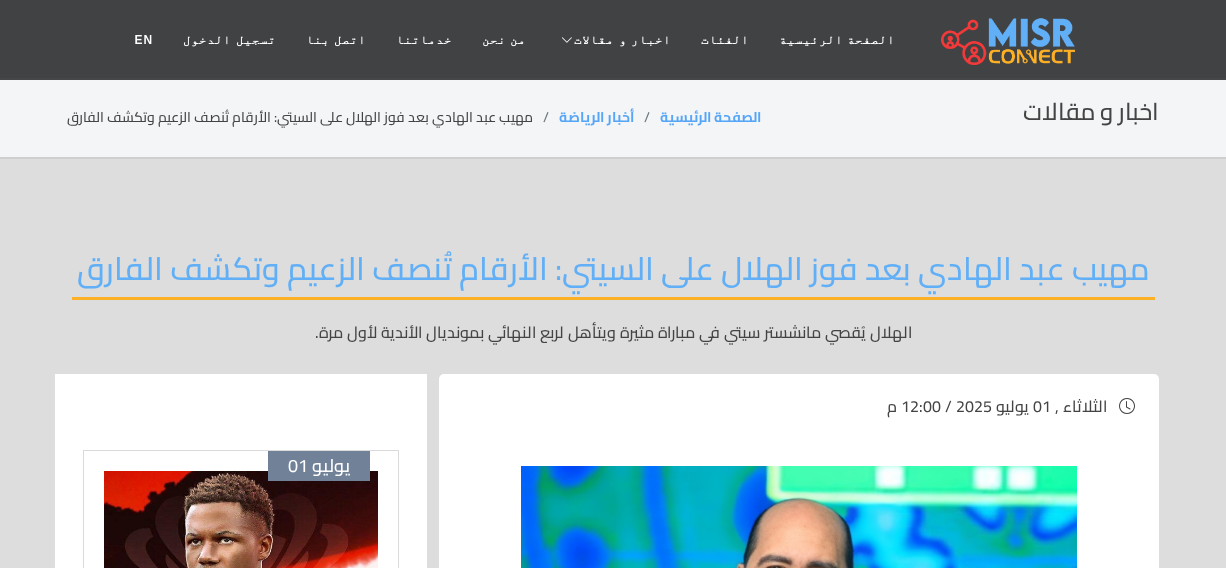 scroll, scrollTop: 0, scrollLeft: 0, axis: both 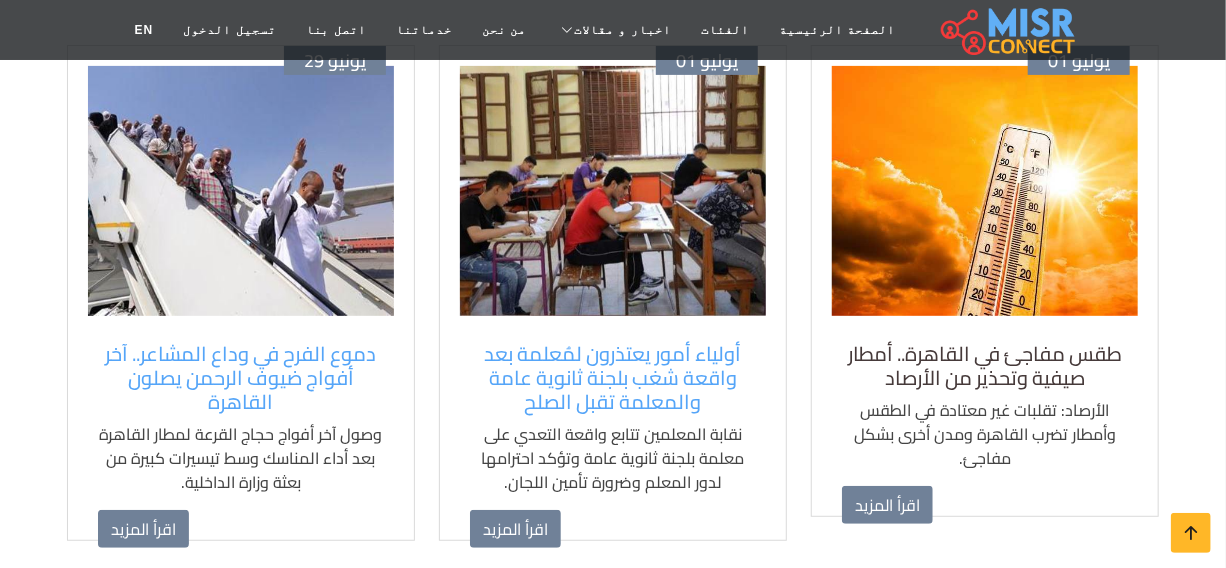 click on "طقس مفاجئ في القاهرة.. أمطار صيفية وتحذير من الأرصاد" at bounding box center [985, 366] 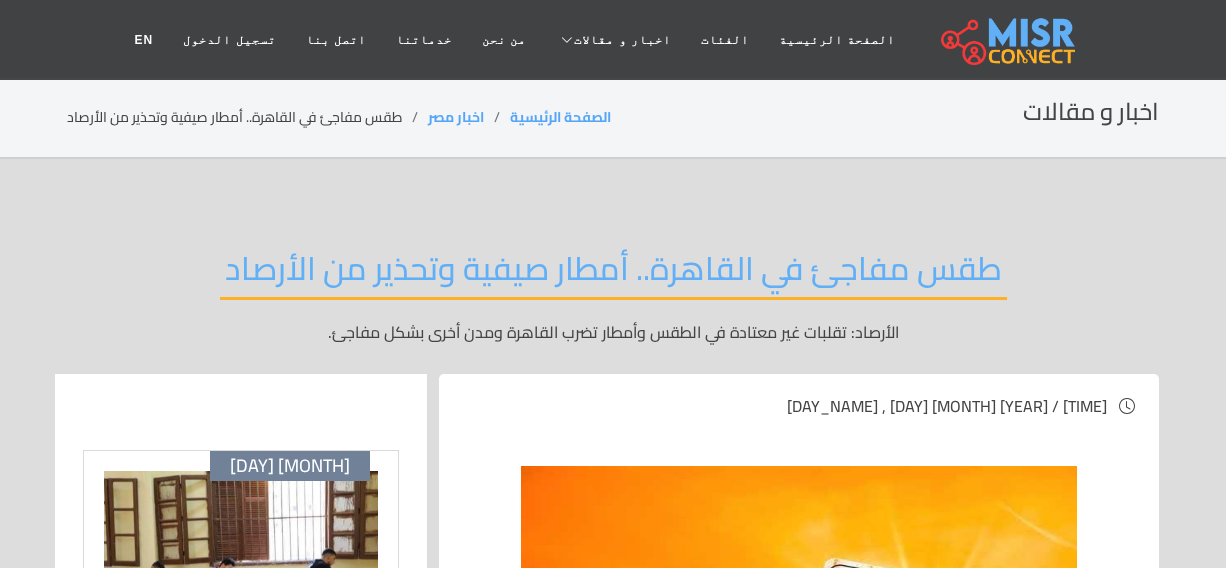 scroll, scrollTop: 0, scrollLeft: 0, axis: both 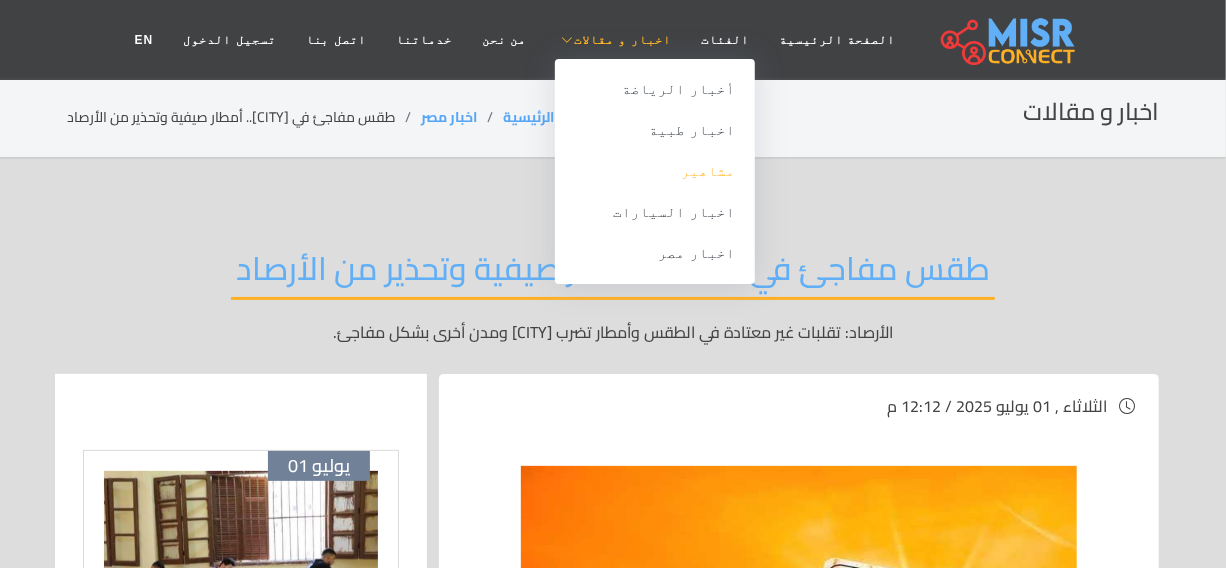 click on "مشاهير" at bounding box center [655, 171] 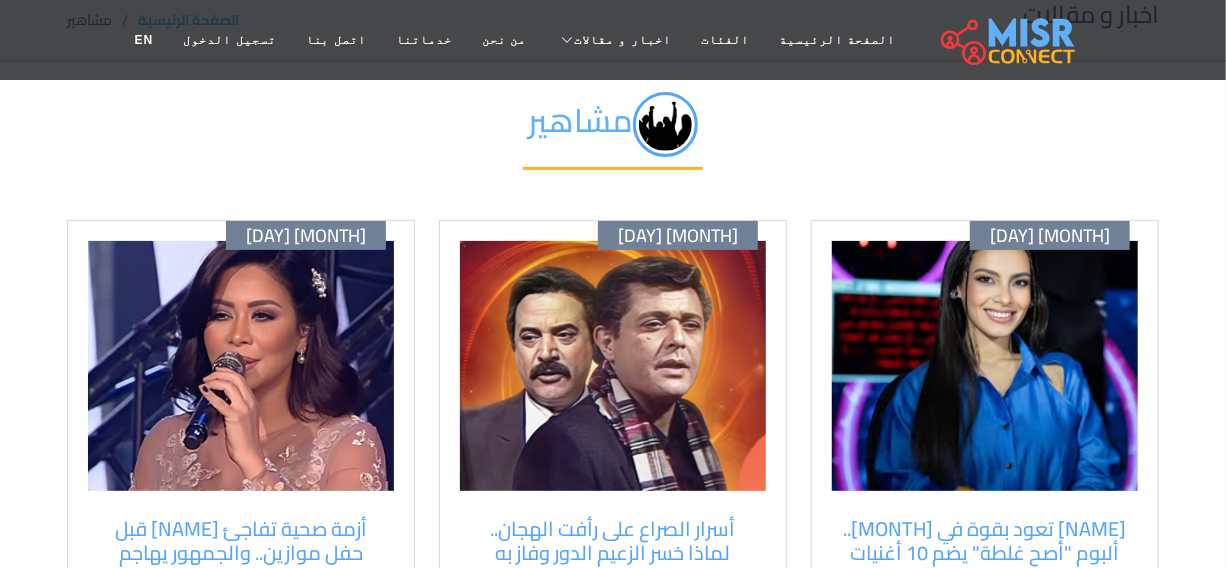 scroll, scrollTop: 272, scrollLeft: 0, axis: vertical 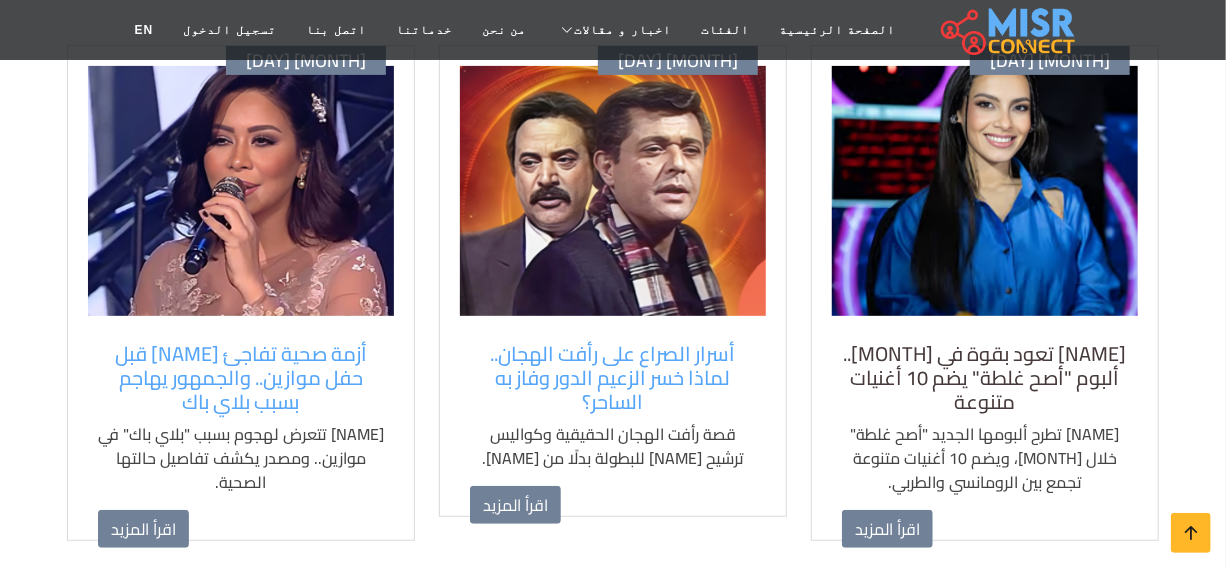 click on "كارمن سليمان تعود بقوة في يوليو.. ألبوم "أصح غلطة" يضم 10 أغنيات متنوعة" at bounding box center [985, 378] 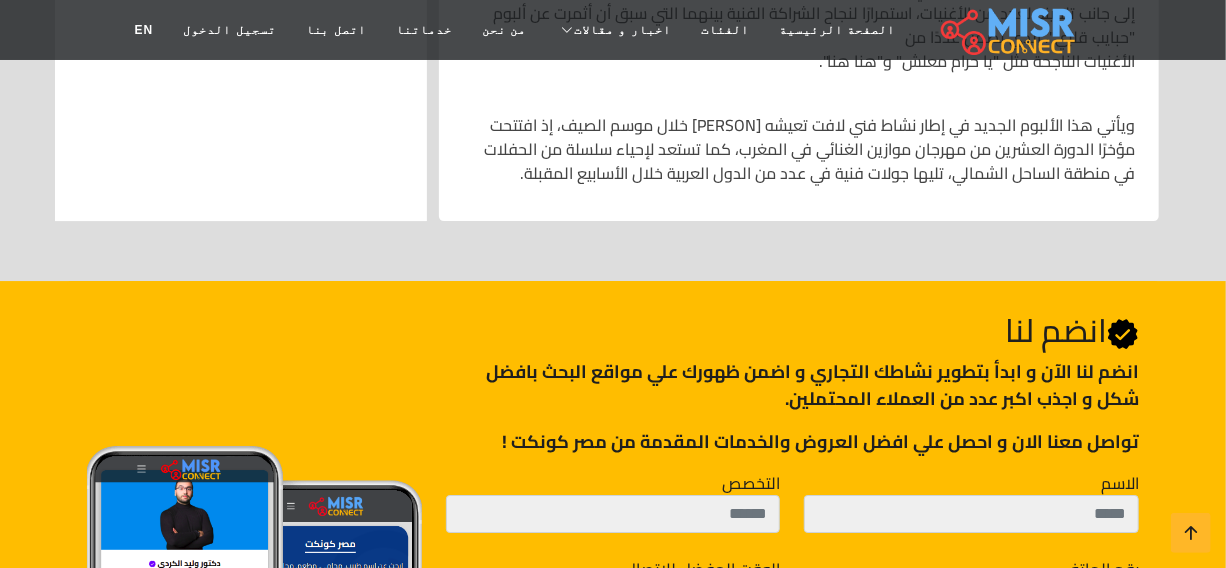 scroll, scrollTop: 2818, scrollLeft: 0, axis: vertical 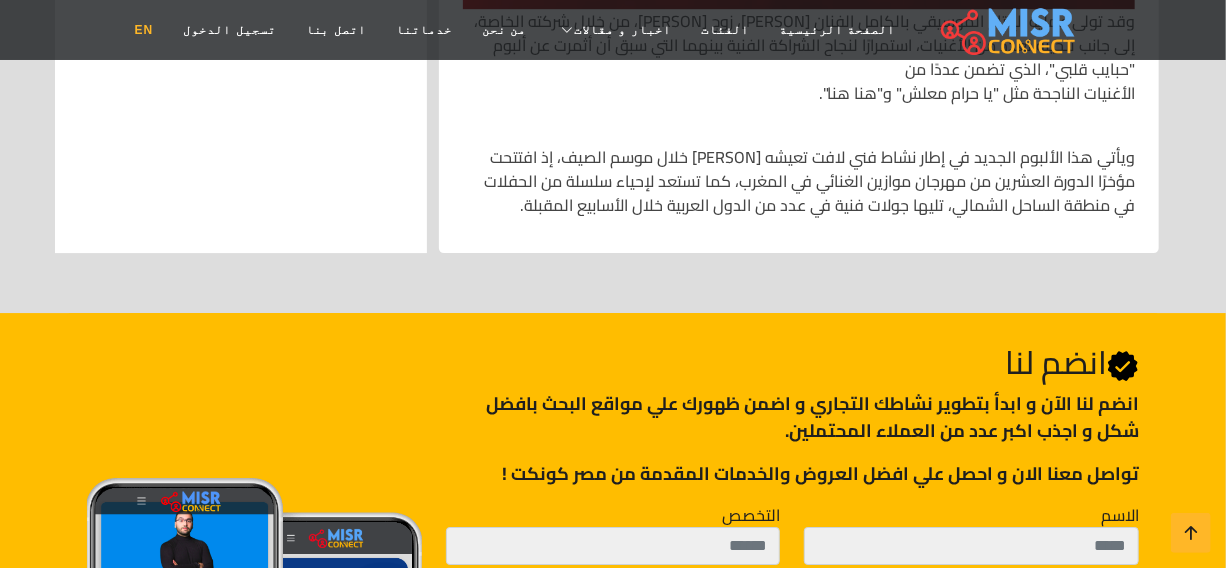 click on "EN" at bounding box center (144, 30) 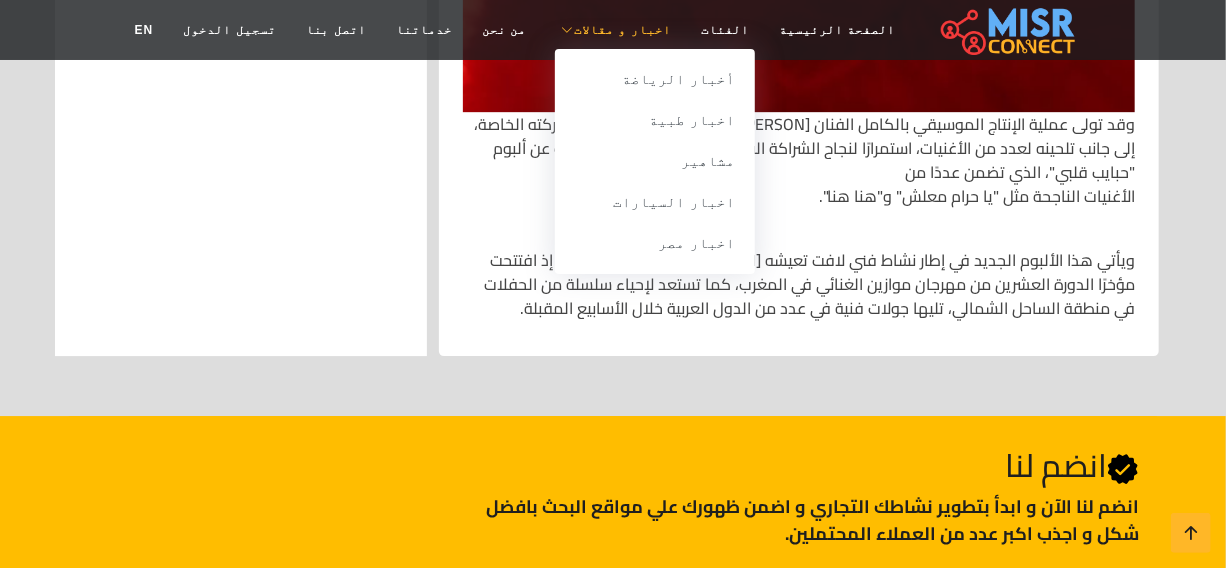 scroll, scrollTop: 2636, scrollLeft: 0, axis: vertical 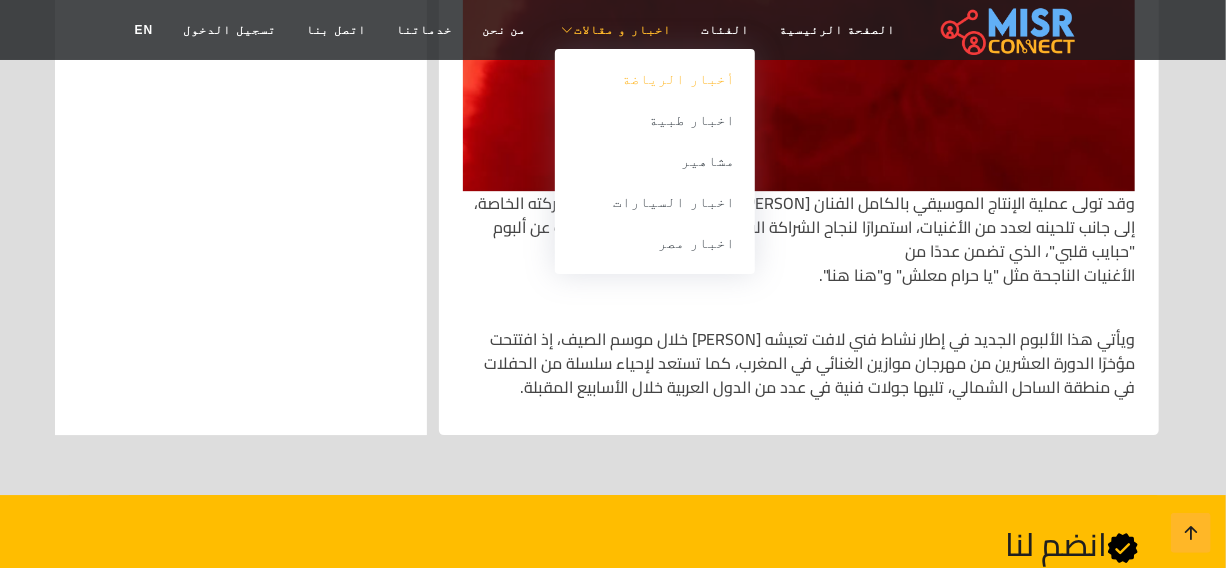 click on "أخبار الرياضة" at bounding box center (655, 79) 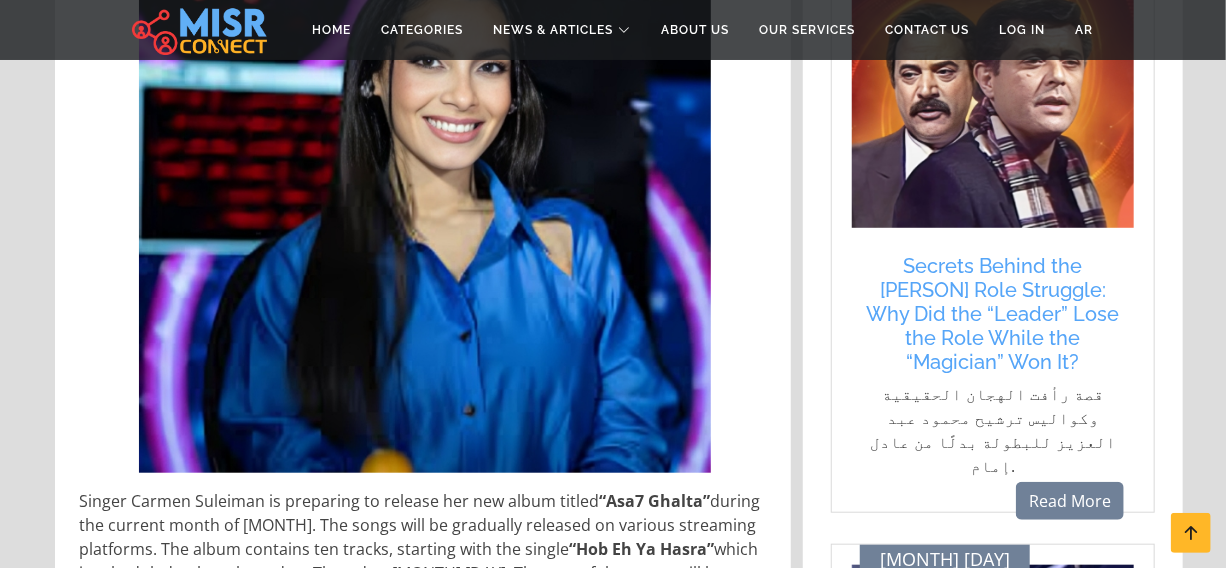 scroll, scrollTop: 363, scrollLeft: 0, axis: vertical 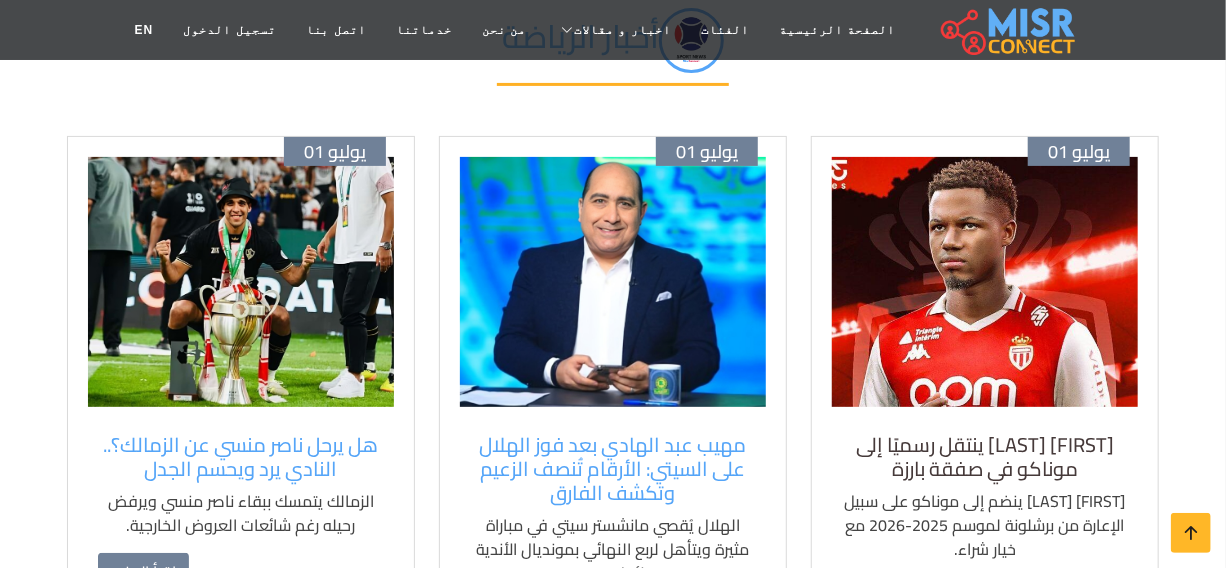click on "[FIRST] [LAST] ينتقل رسميًا إلى موناكو في صفقة بارزة" at bounding box center (985, 457) 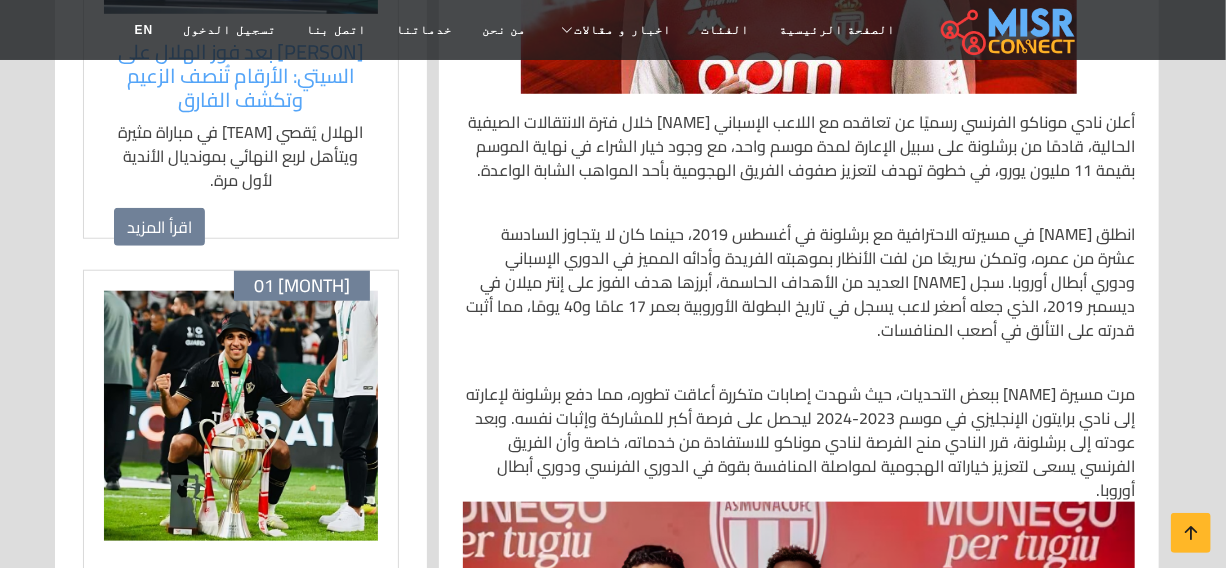 scroll, scrollTop: 727, scrollLeft: 0, axis: vertical 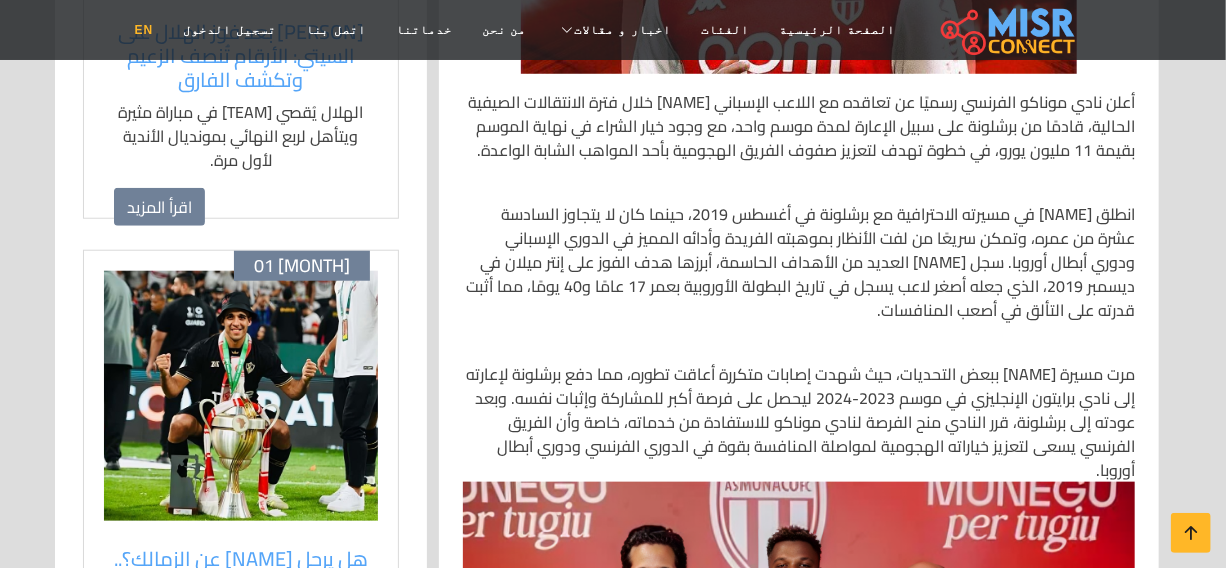 click on "EN" at bounding box center (144, 30) 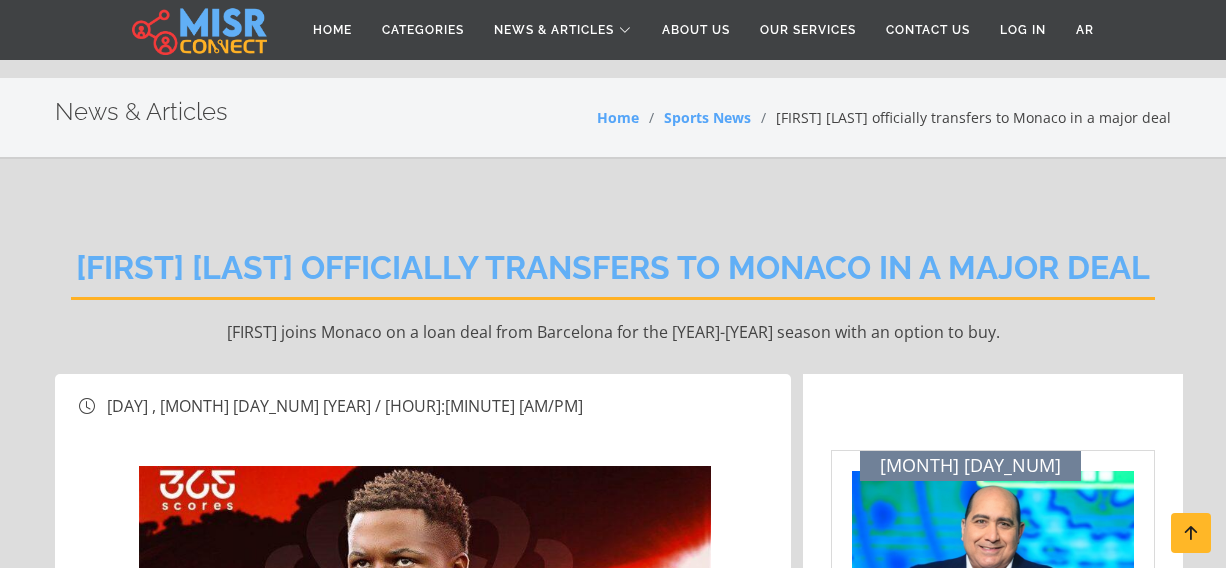 scroll, scrollTop: 636, scrollLeft: 0, axis: vertical 